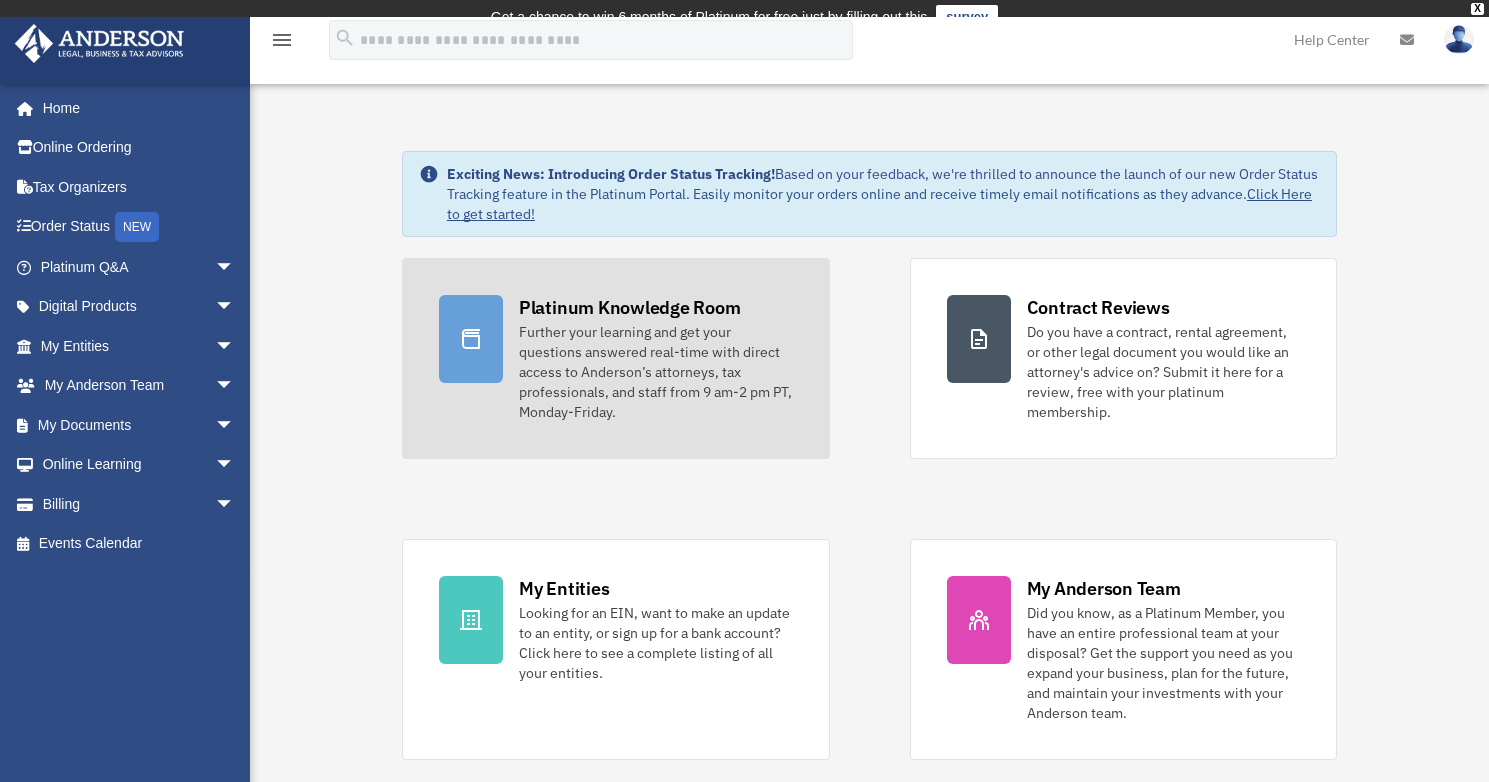 scroll, scrollTop: 0, scrollLeft: 0, axis: both 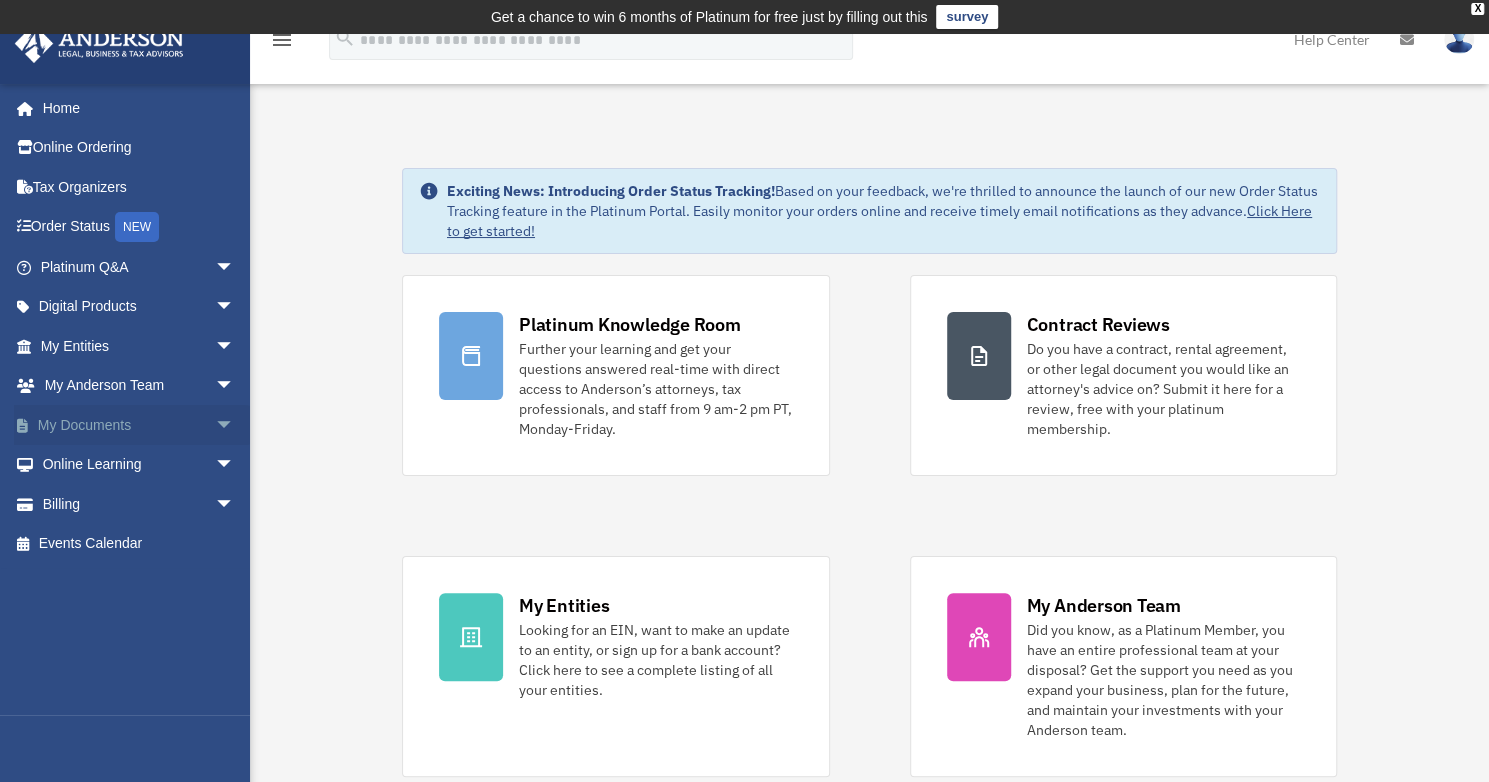 click on "My Documents arrow_drop_down" at bounding box center (139, 425) 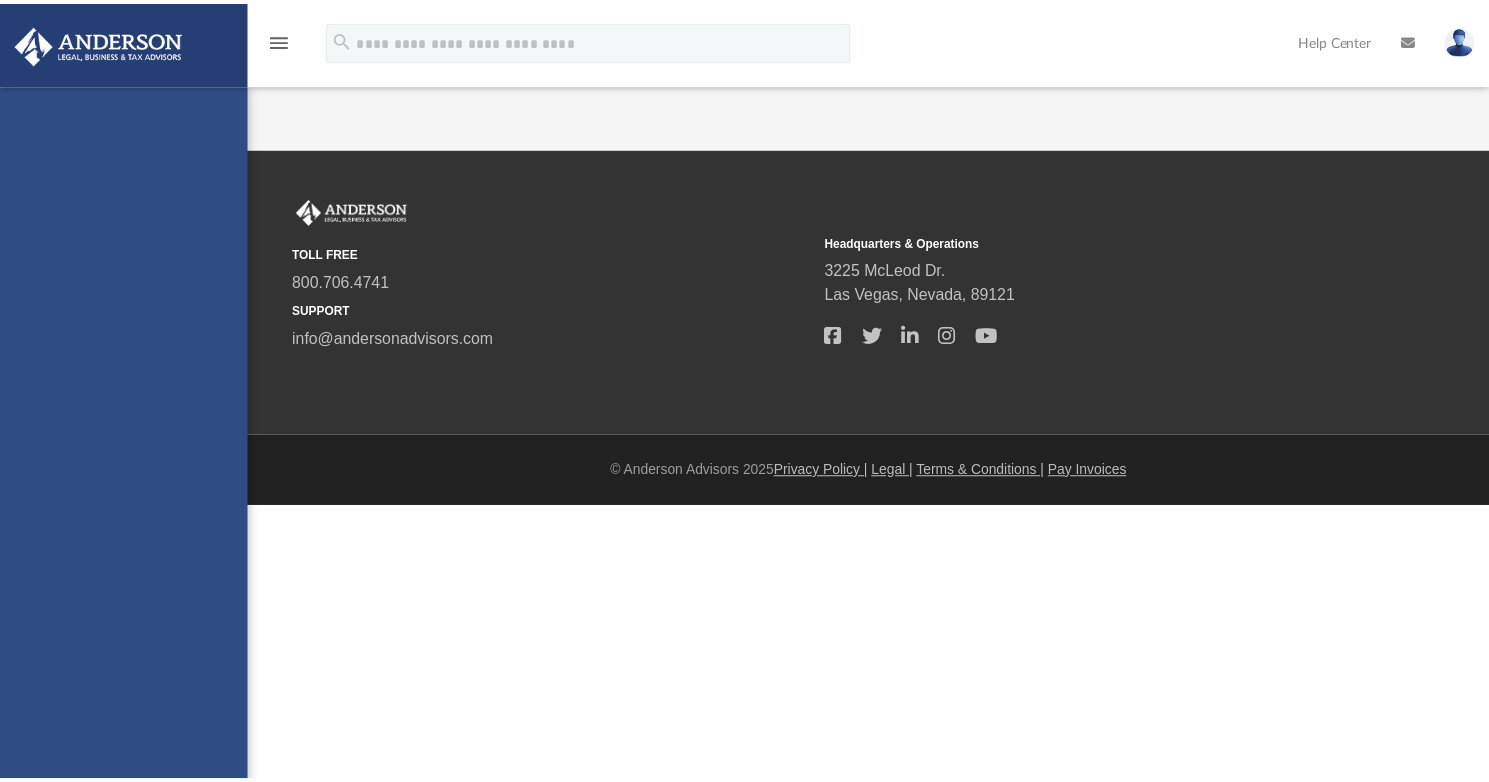 scroll, scrollTop: 0, scrollLeft: 0, axis: both 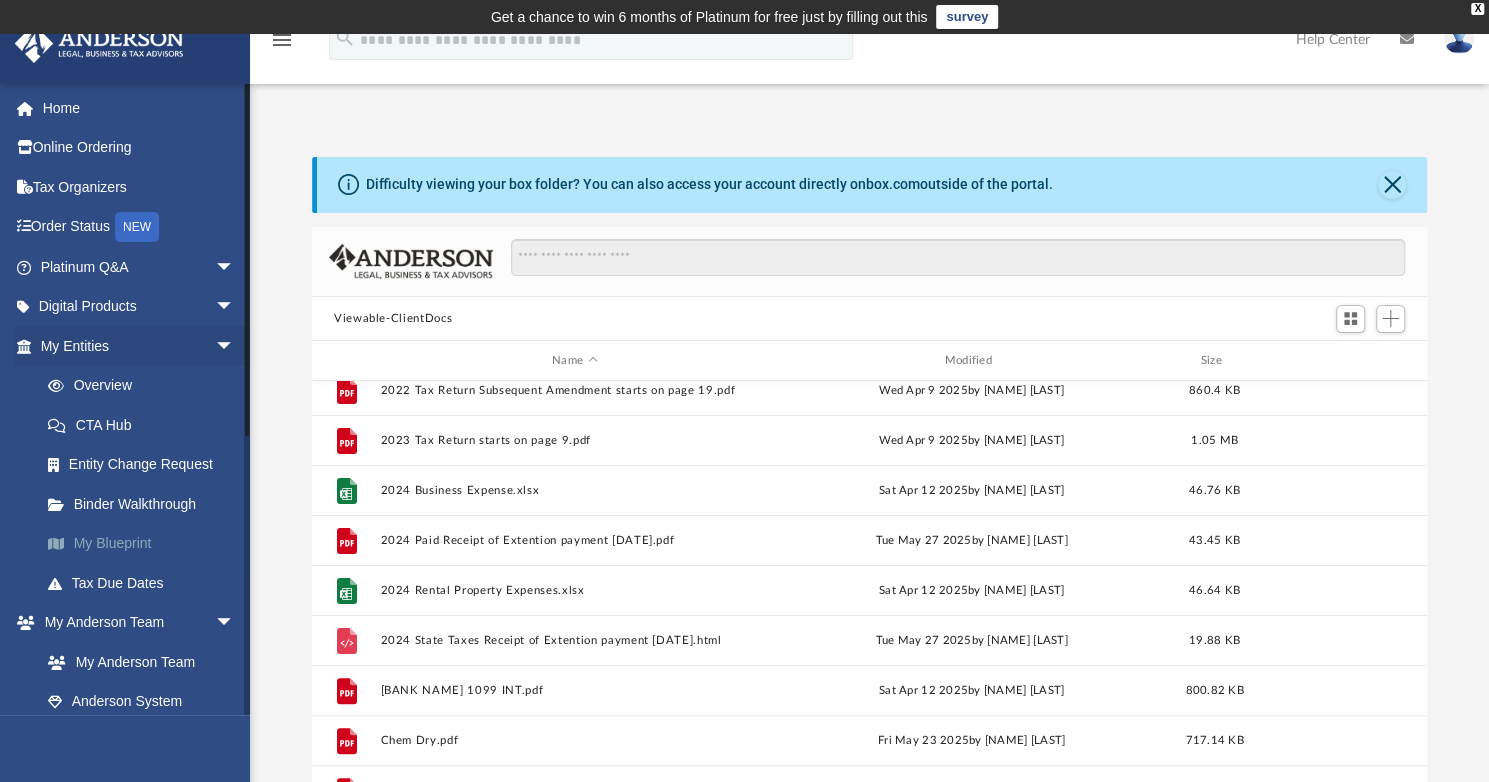 click on "My Blueprint" at bounding box center (146, 544) 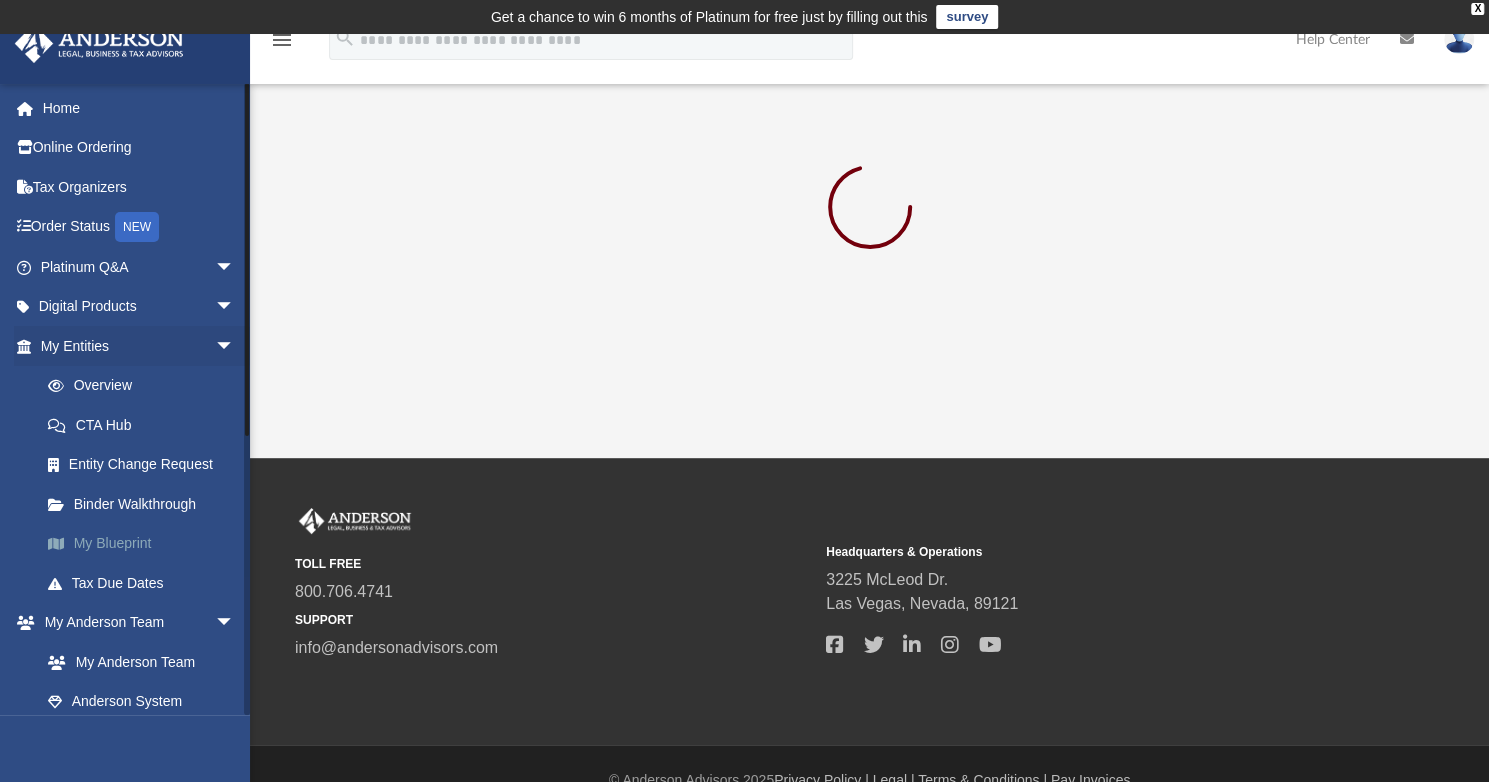 click on "My Blueprint" at bounding box center [146, 544] 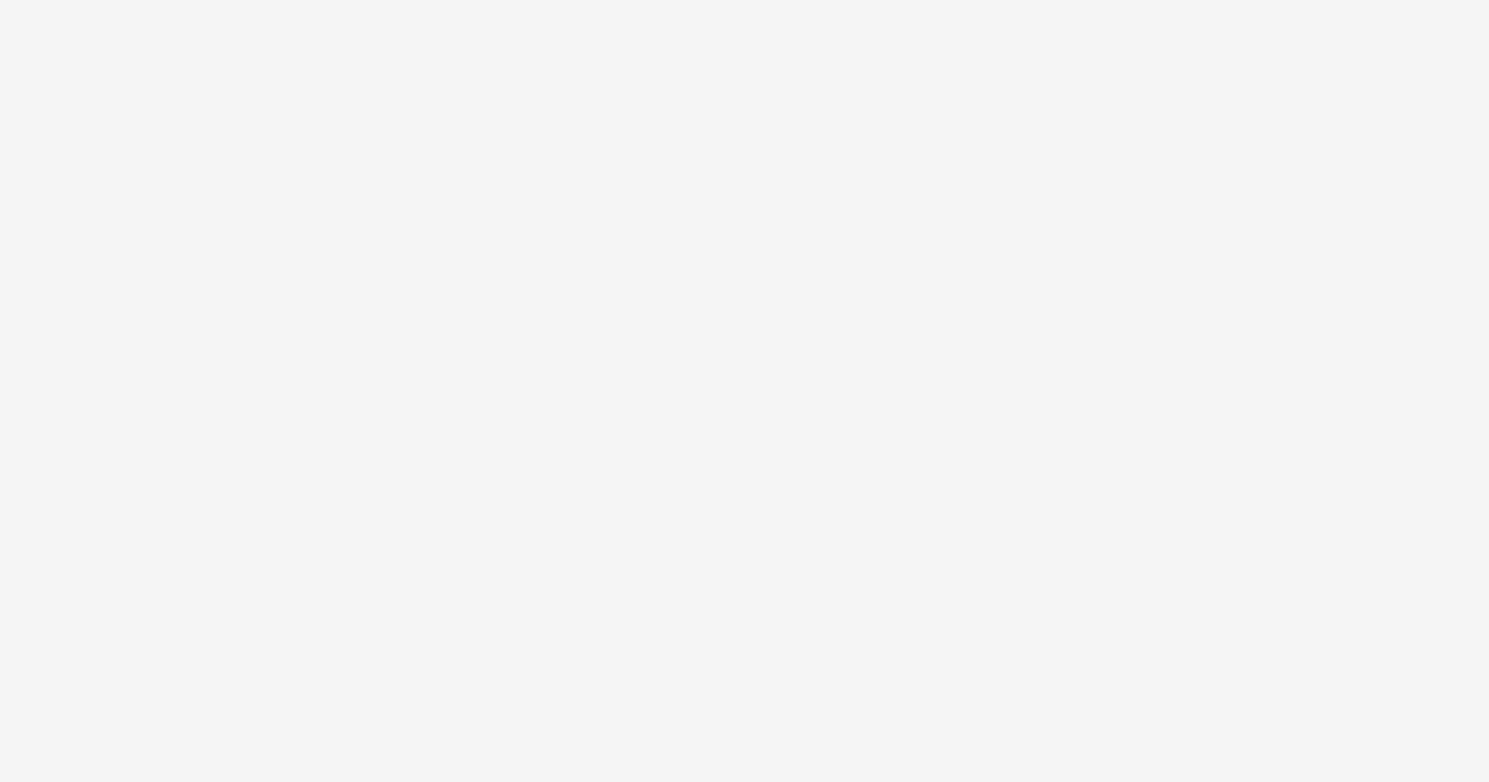 scroll, scrollTop: 51, scrollLeft: 0, axis: vertical 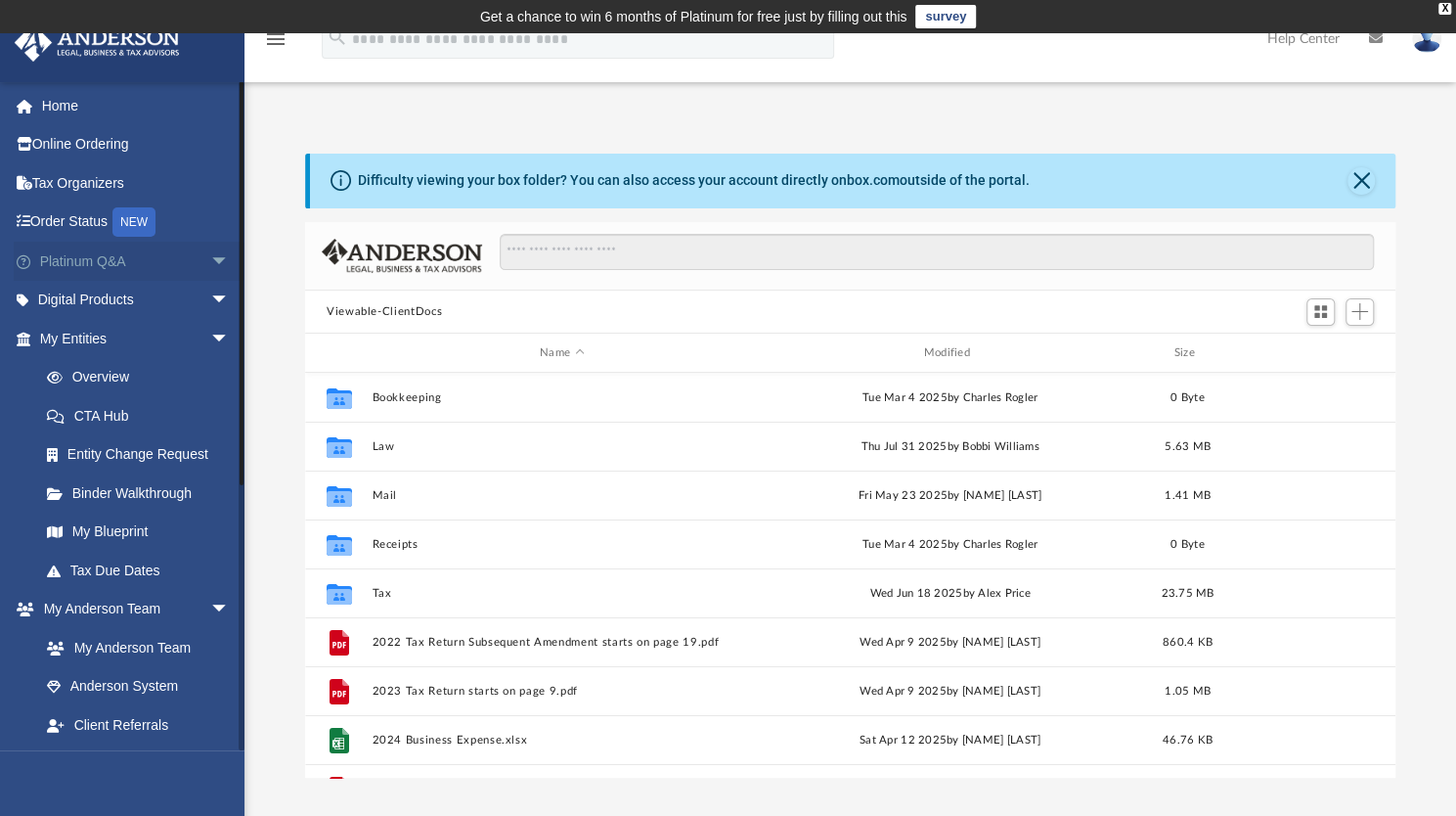 click on "Platinum Q&A arrow_drop_down" at bounding box center [136, 261] 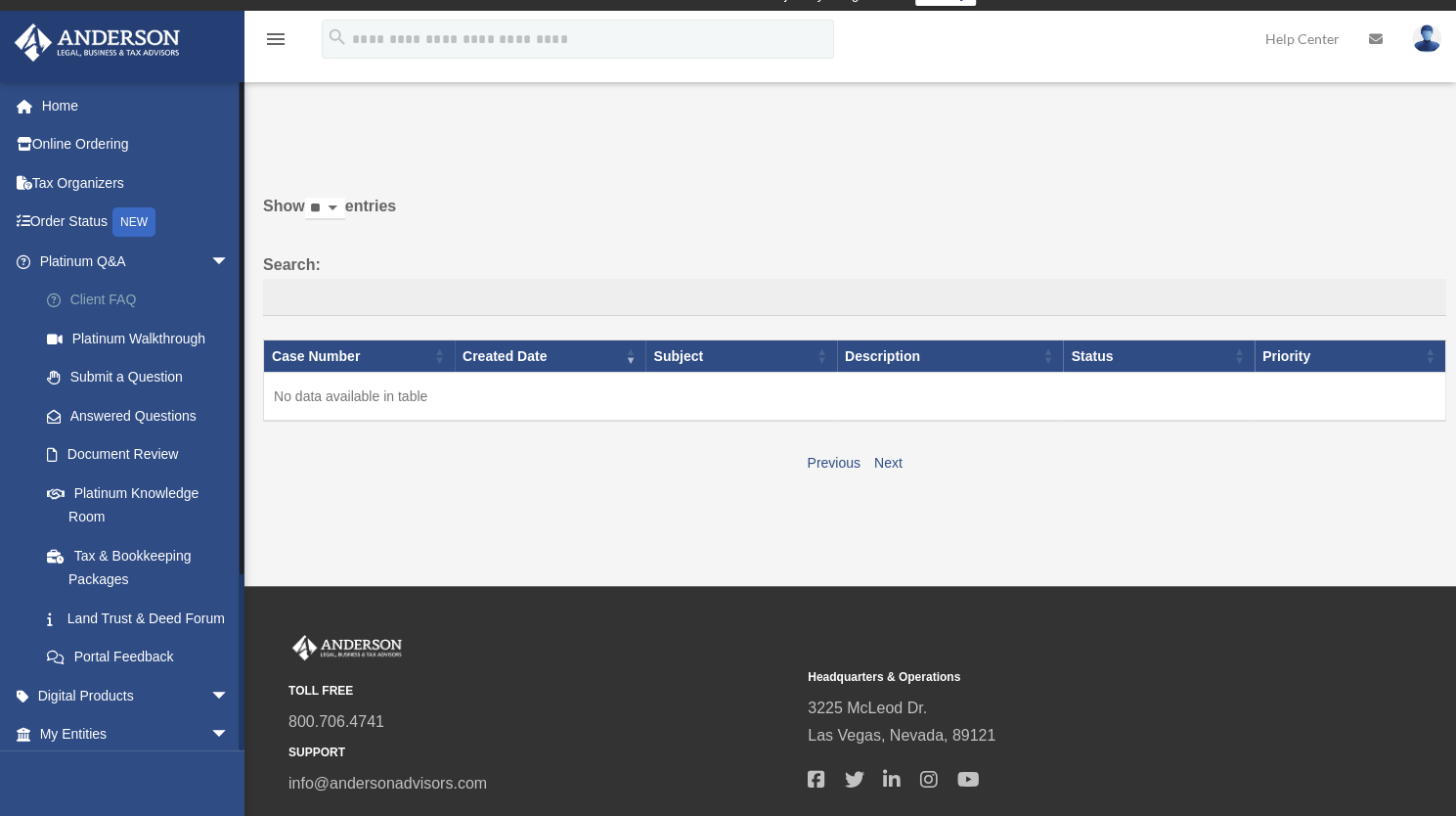 scroll, scrollTop: 32, scrollLeft: 0, axis: vertical 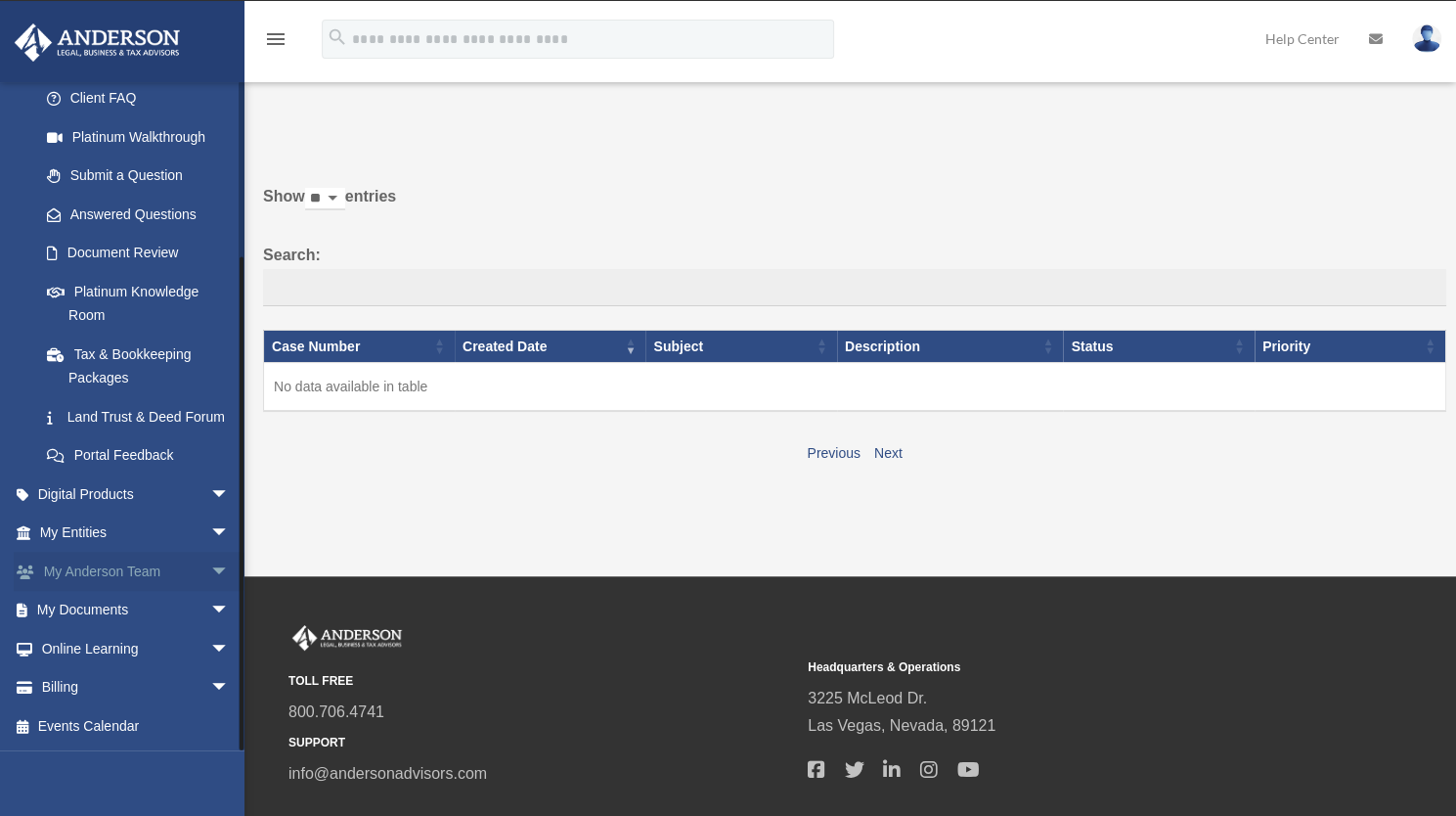 click on "My Anderson Team arrow_drop_down" at bounding box center (136, 571) 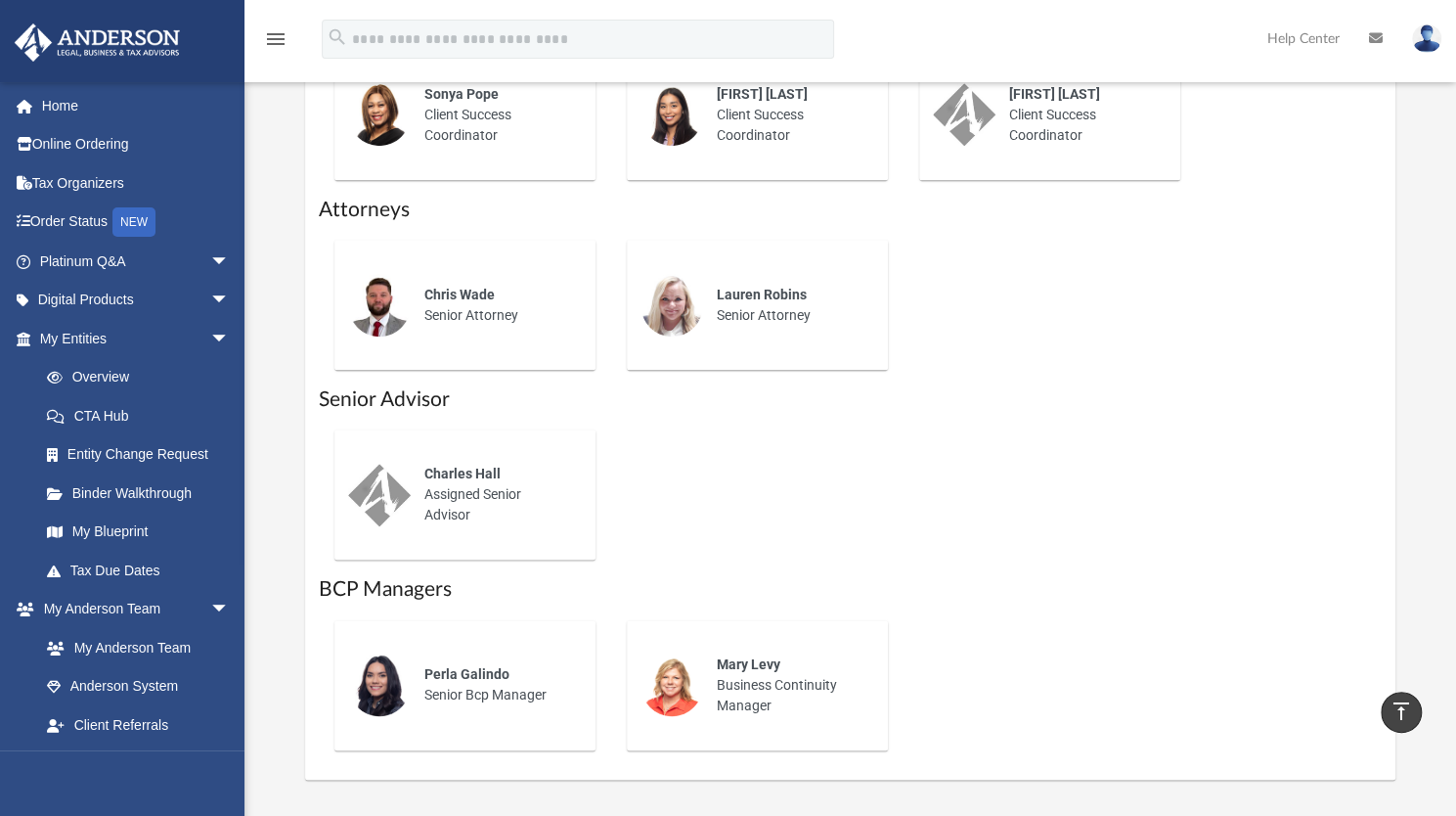 scroll, scrollTop: 1109, scrollLeft: 0, axis: vertical 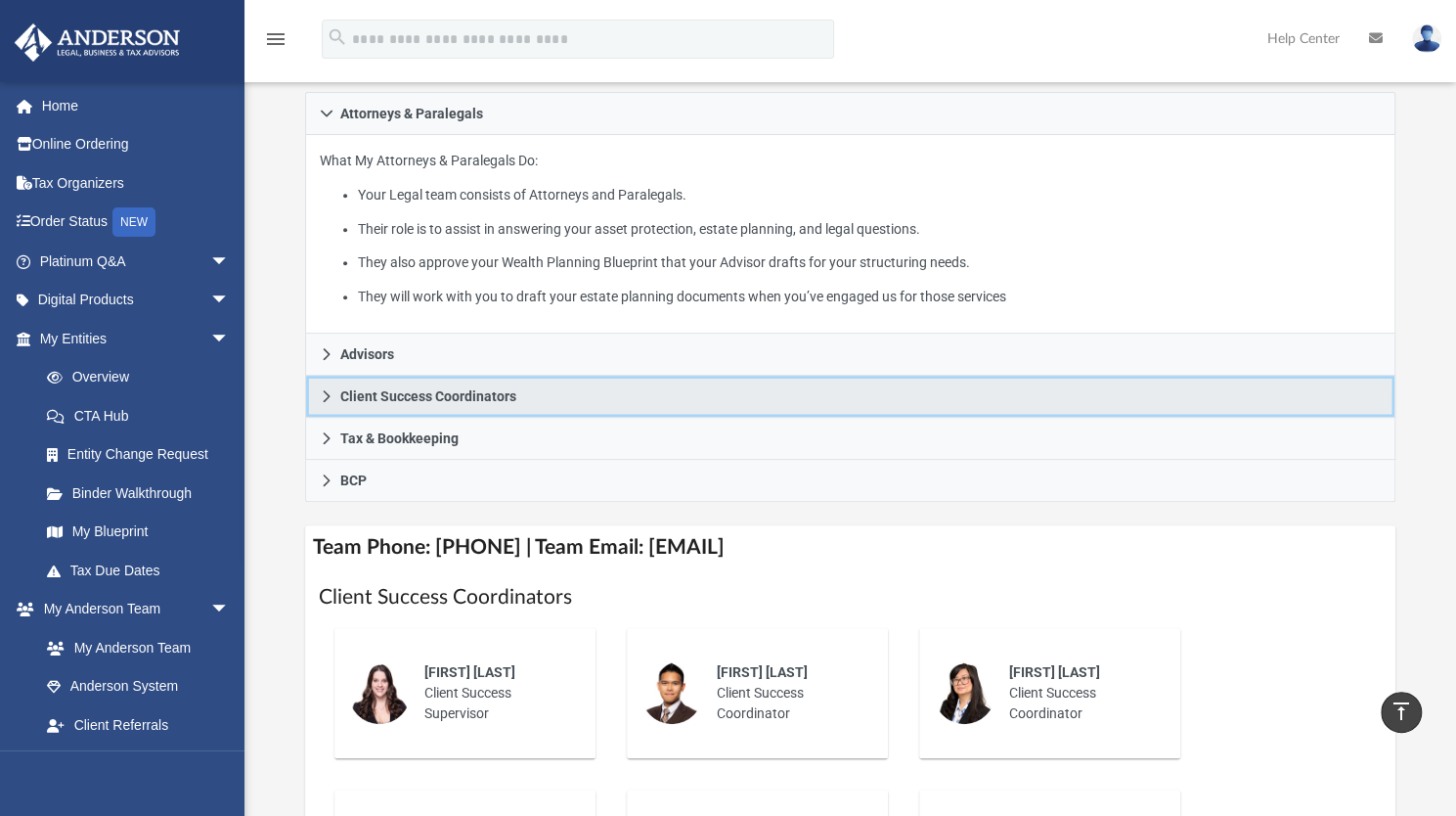 click on "Client Success Coordinators" at bounding box center [428, 396] 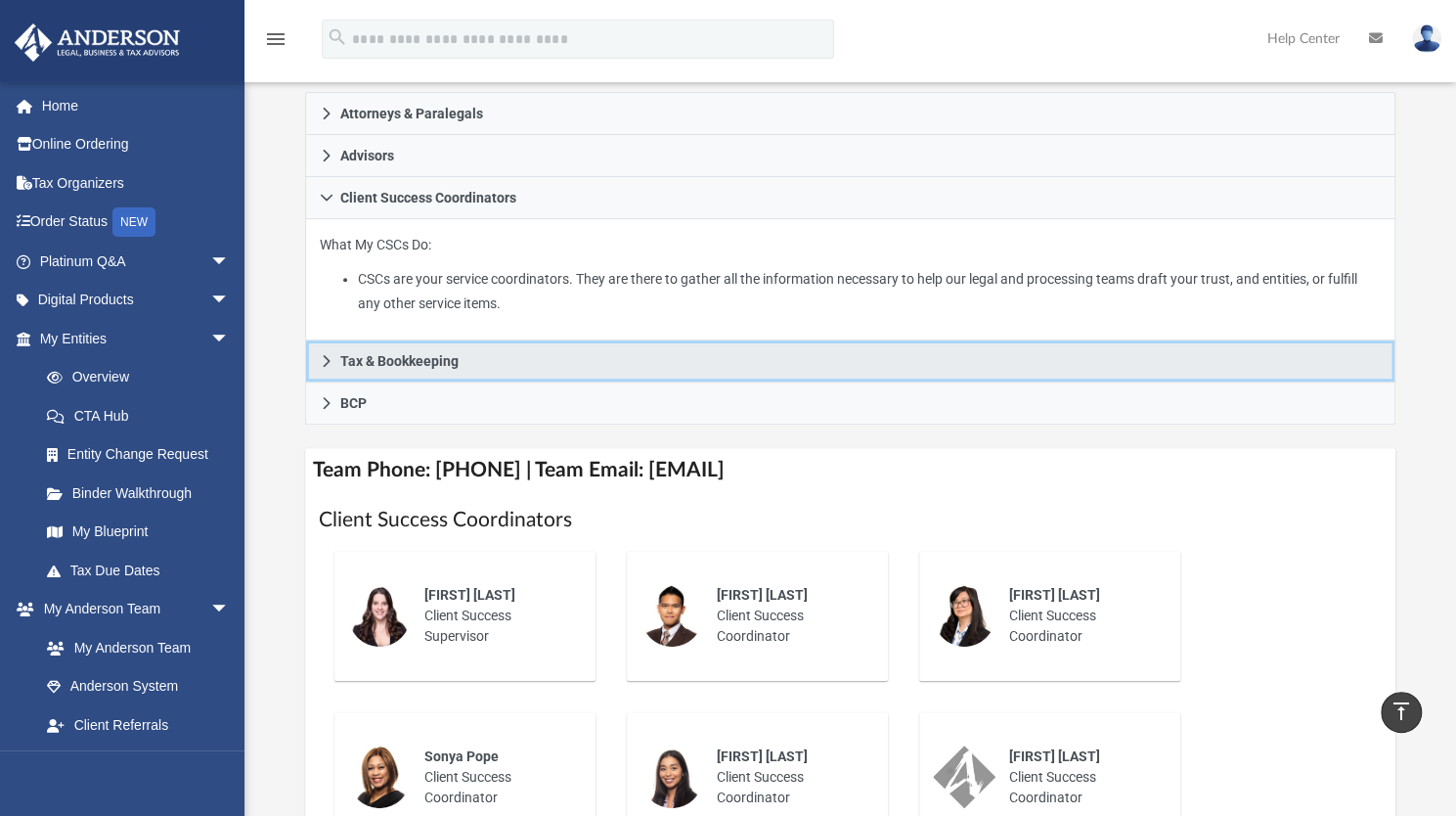click on "Tax & Bookkeeping" at bounding box center [399, 361] 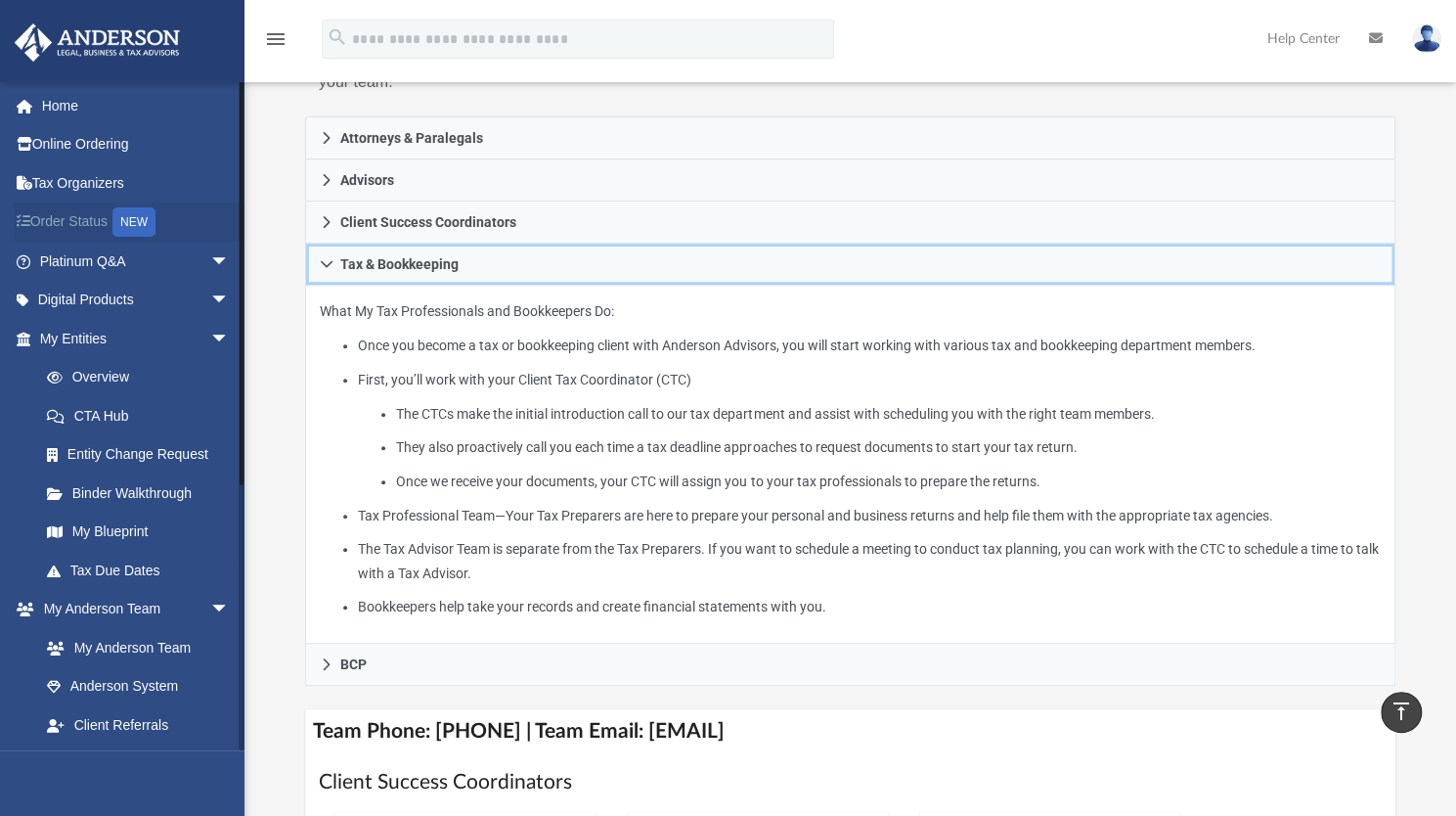 scroll, scrollTop: 325, scrollLeft: 0, axis: vertical 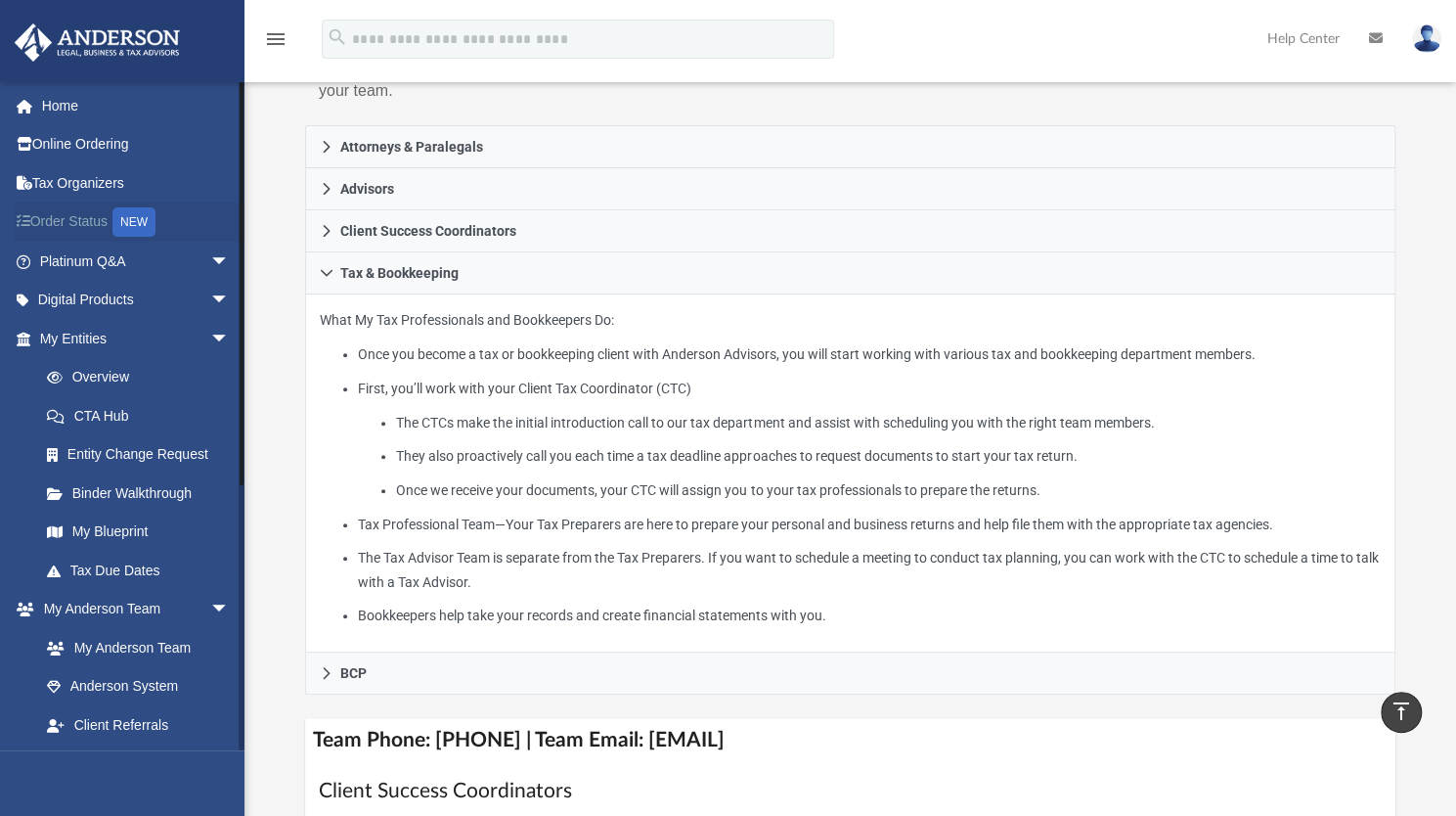 click on "NEW" at bounding box center [134, 222] 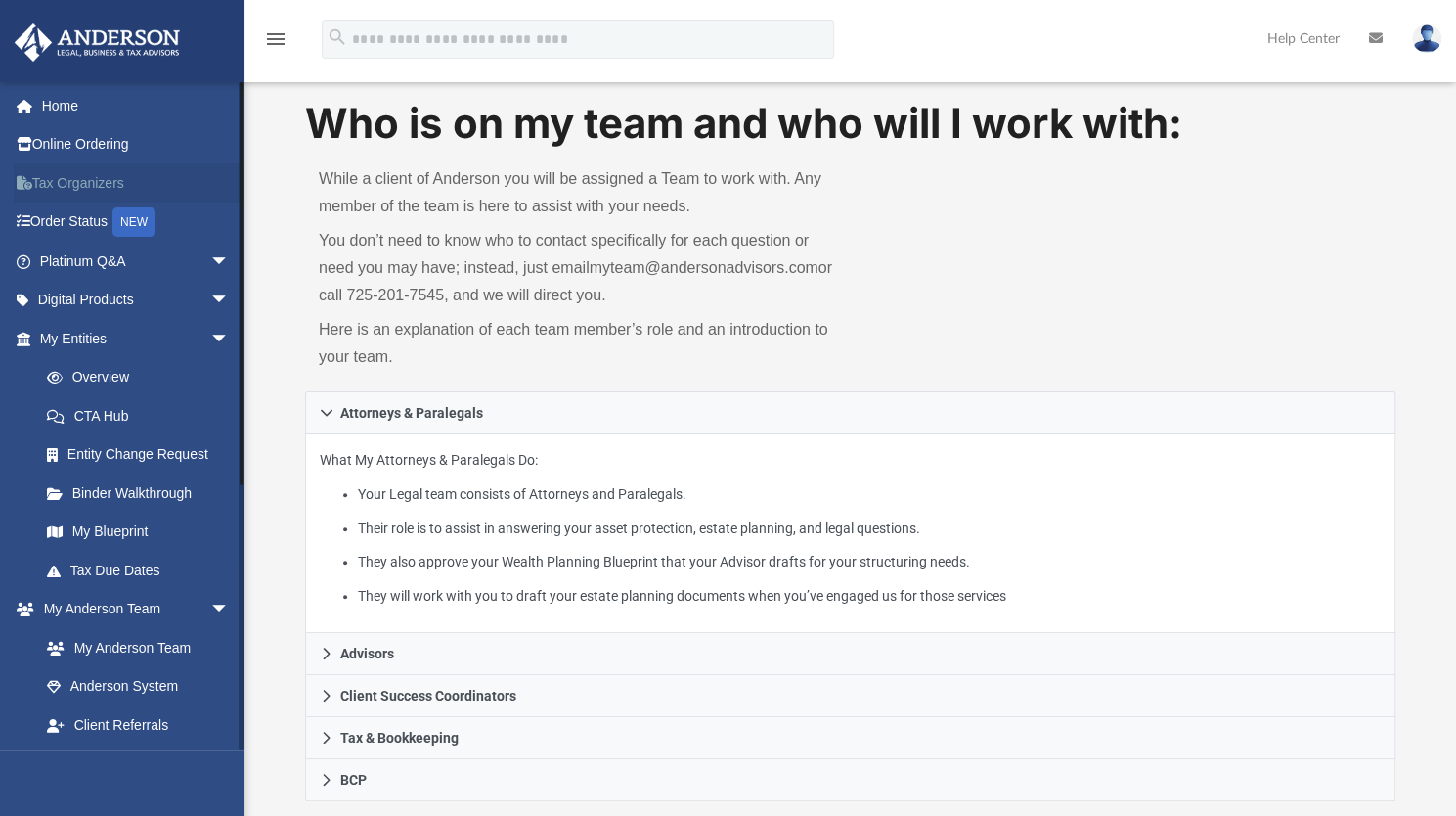 scroll, scrollTop: 0, scrollLeft: 0, axis: both 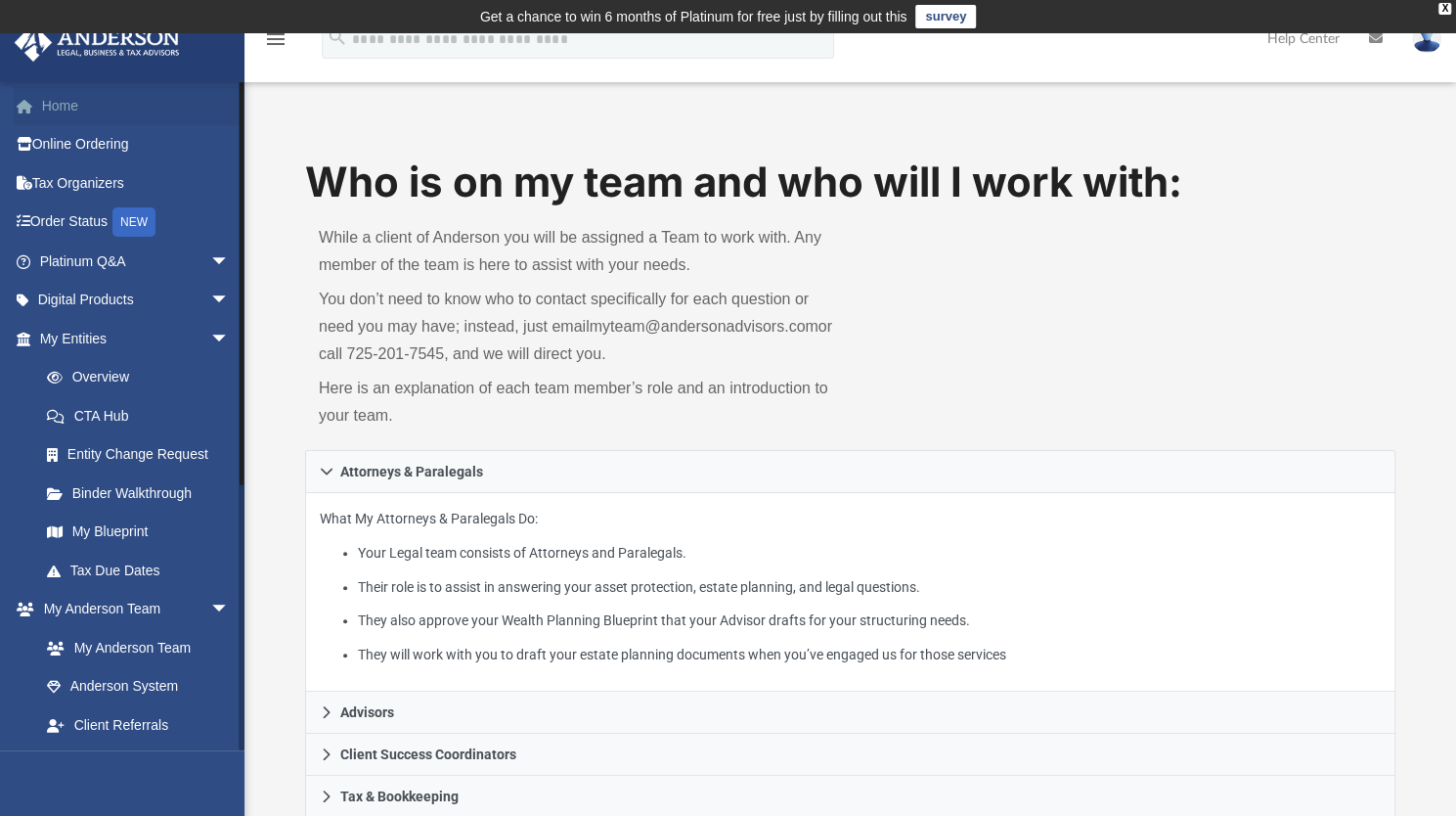click on "Home" at bounding box center (136, 106) 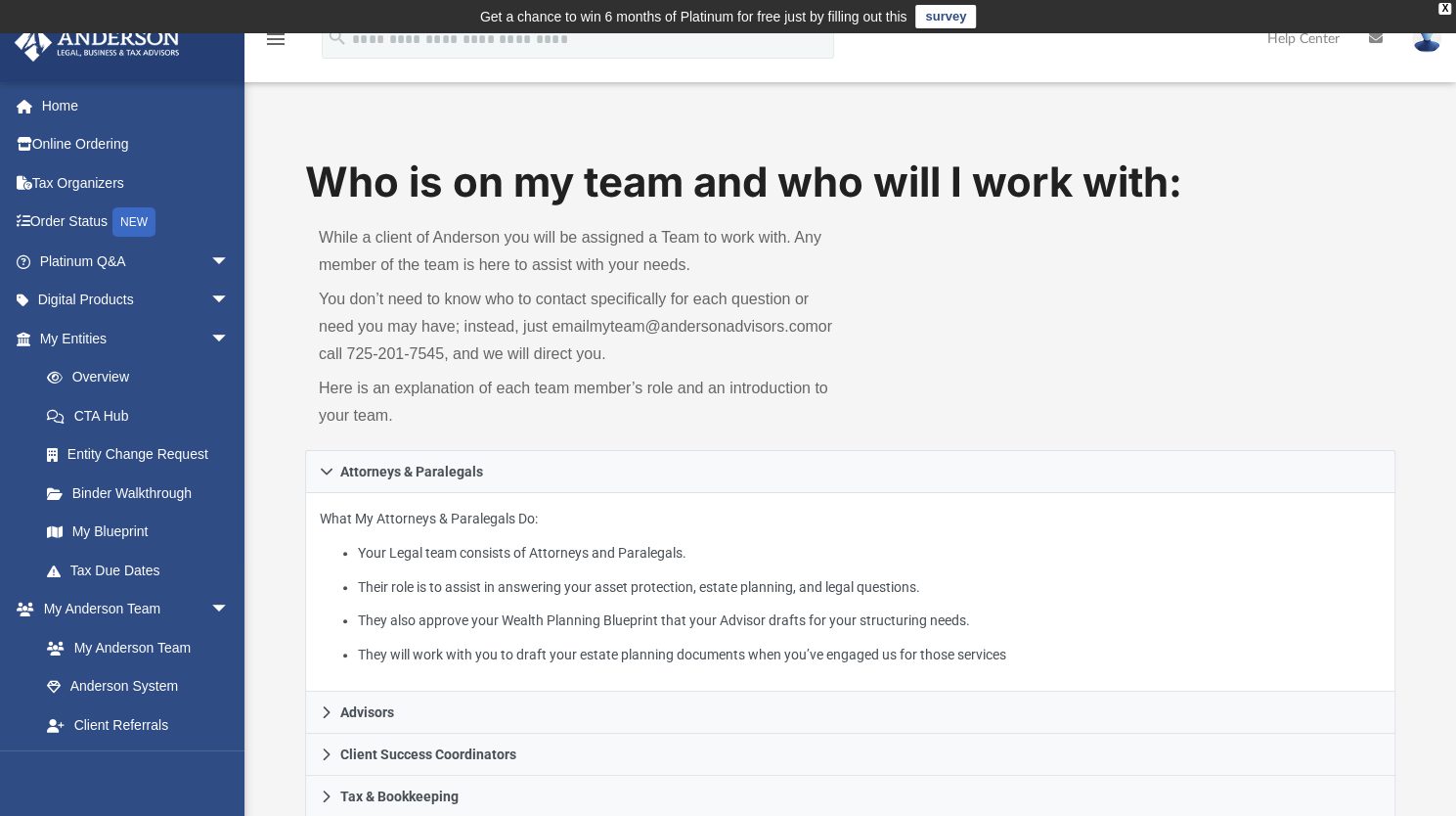 click on "Home" at bounding box center (136, 106) 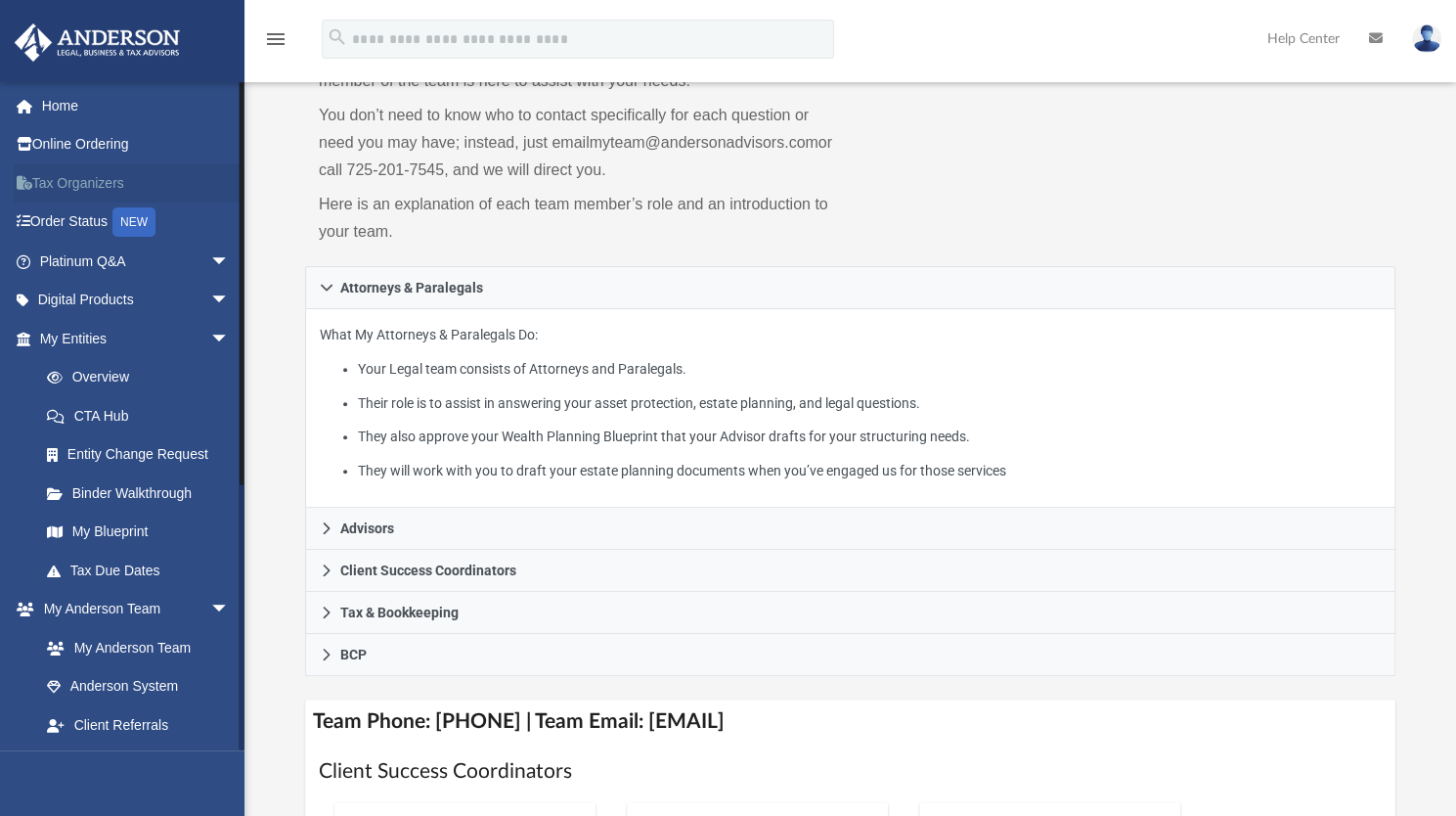 scroll, scrollTop: 130, scrollLeft: 0, axis: vertical 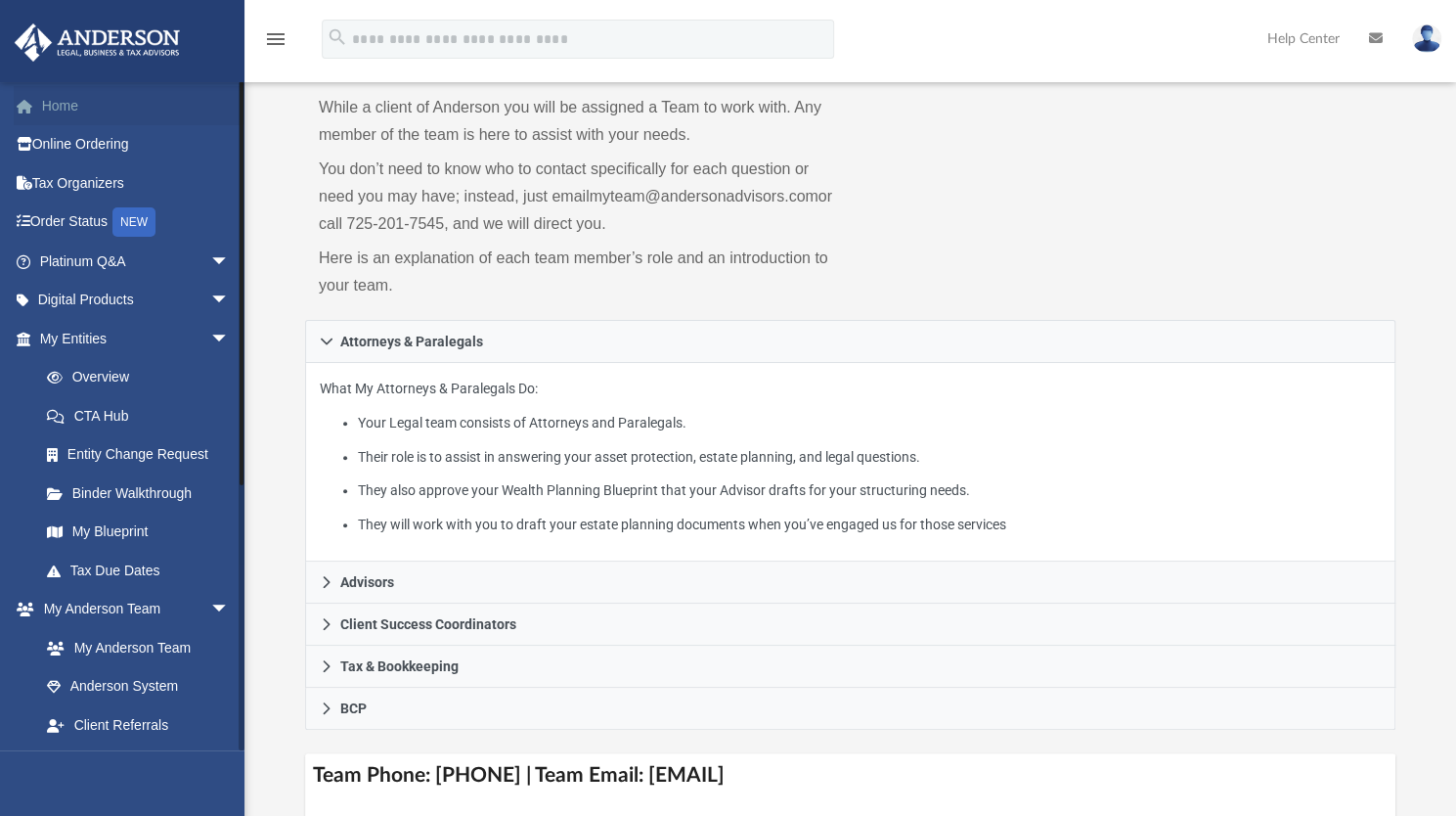 click on "Home" at bounding box center (136, 106) 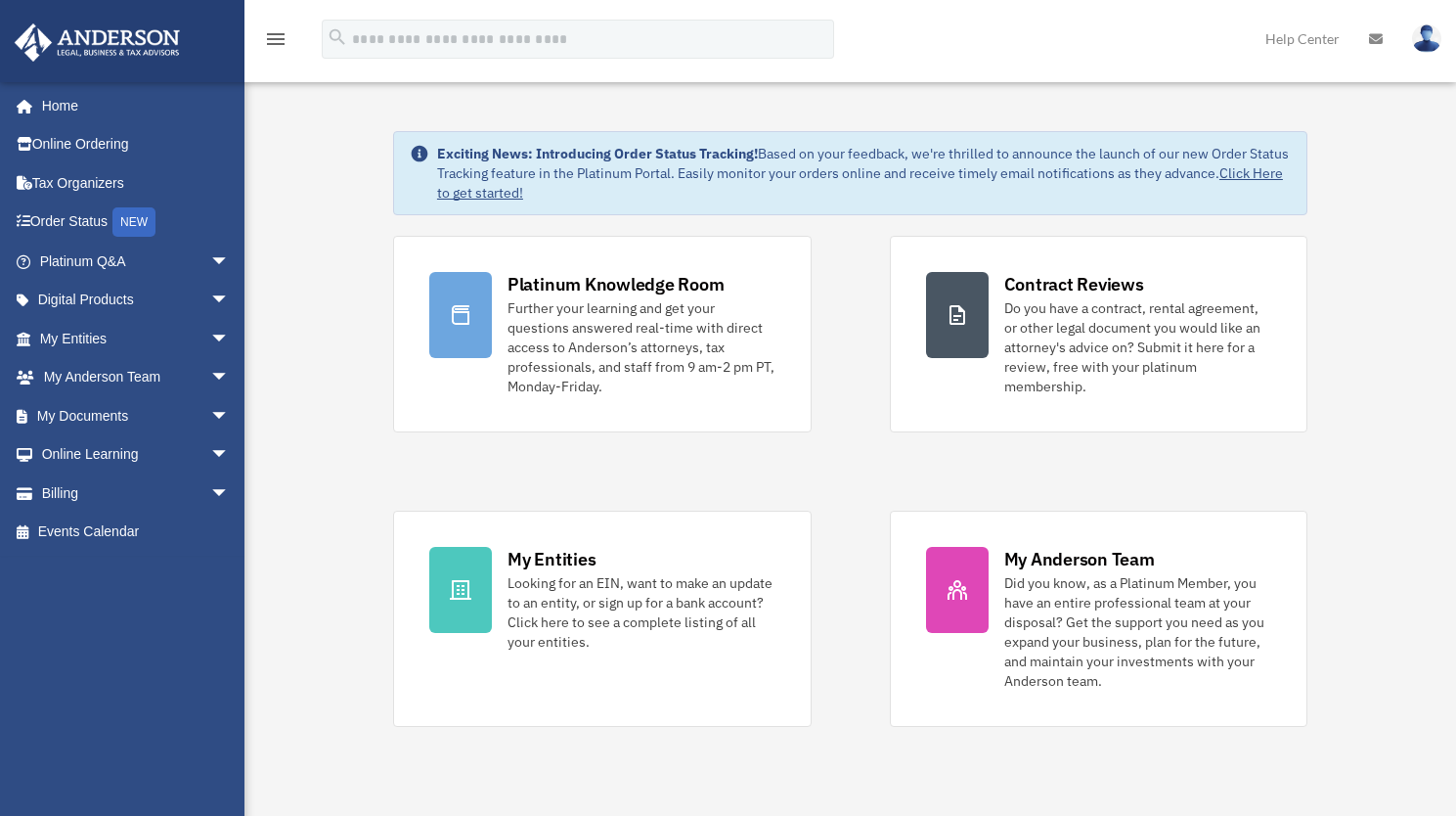 scroll, scrollTop: 0, scrollLeft: 0, axis: both 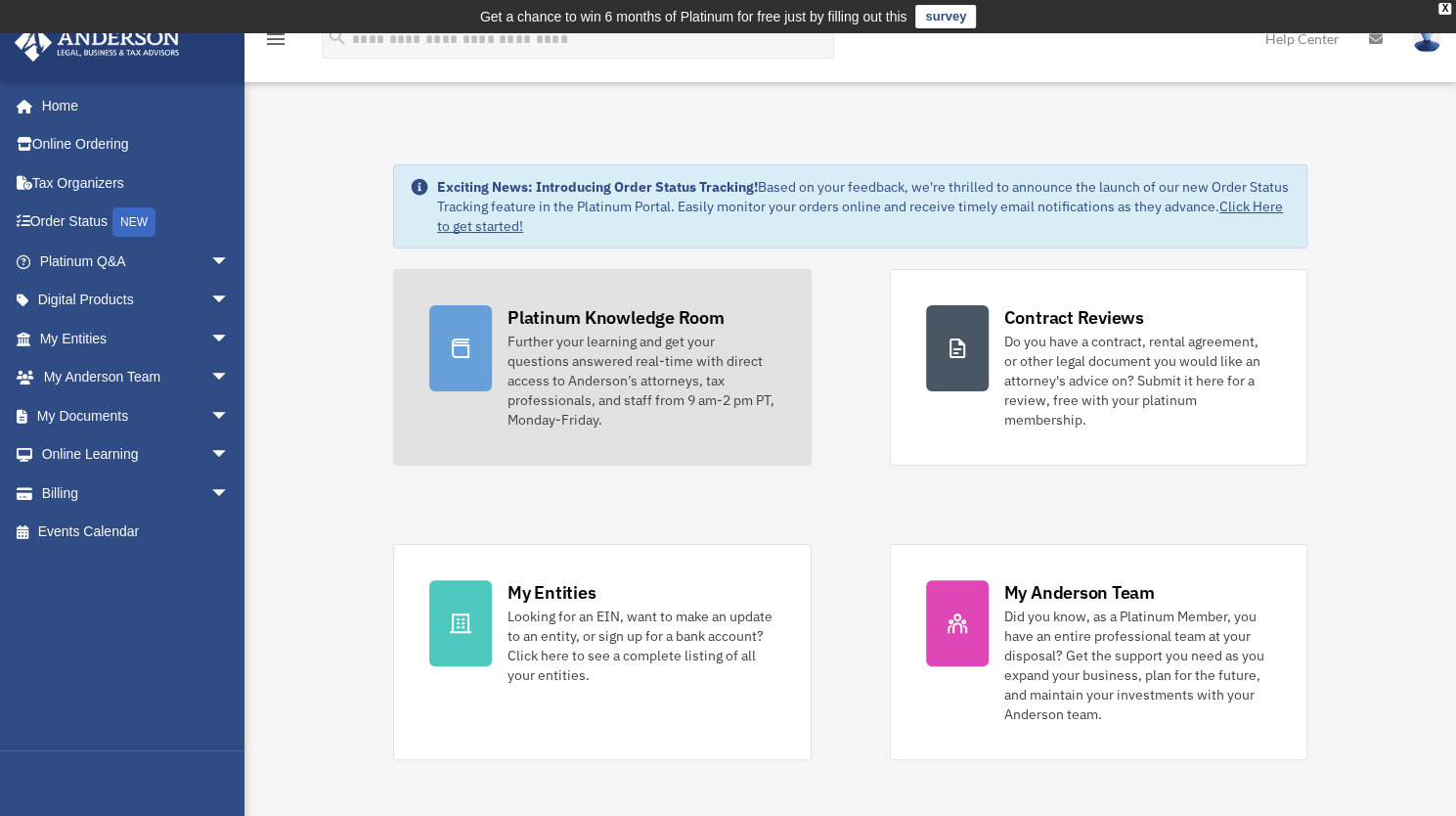 click on "Platinum Knowledge Room" at bounding box center (616, 317) 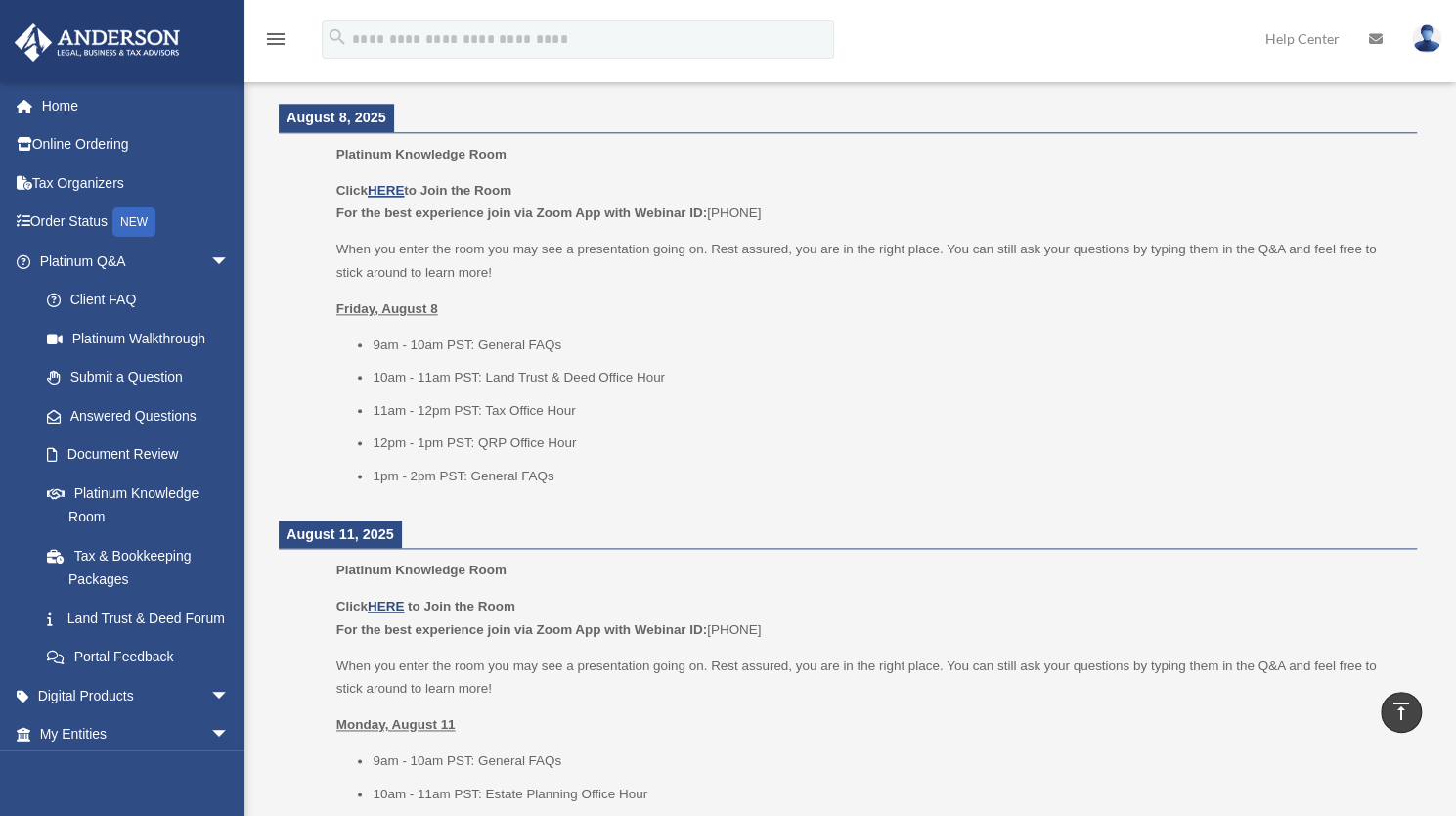 scroll, scrollTop: 1206, scrollLeft: 0, axis: vertical 